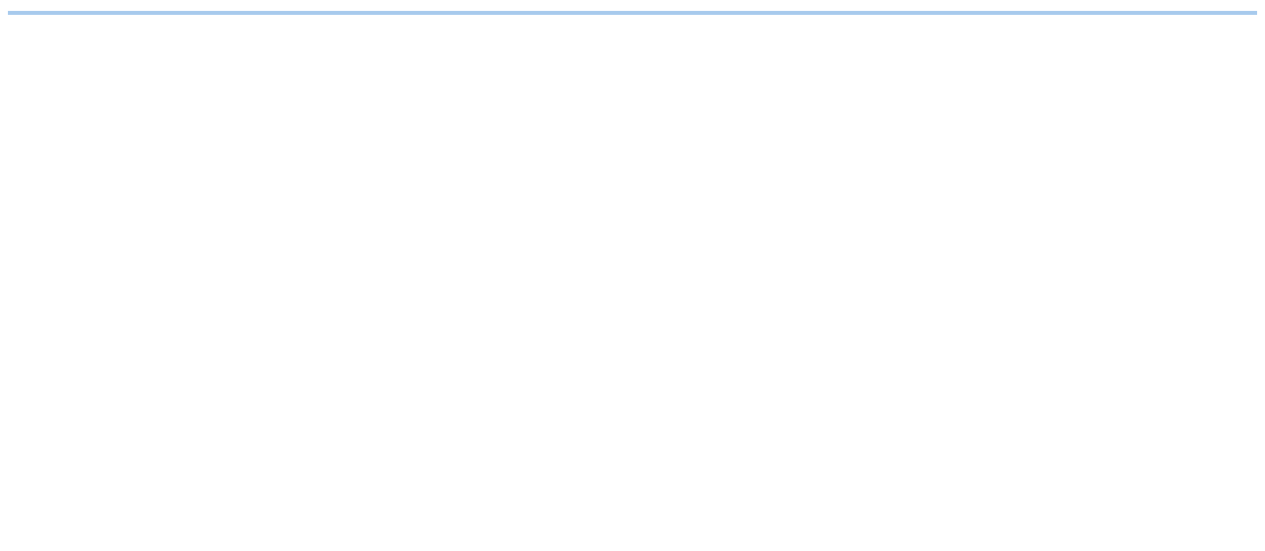 scroll, scrollTop: 0, scrollLeft: 0, axis: both 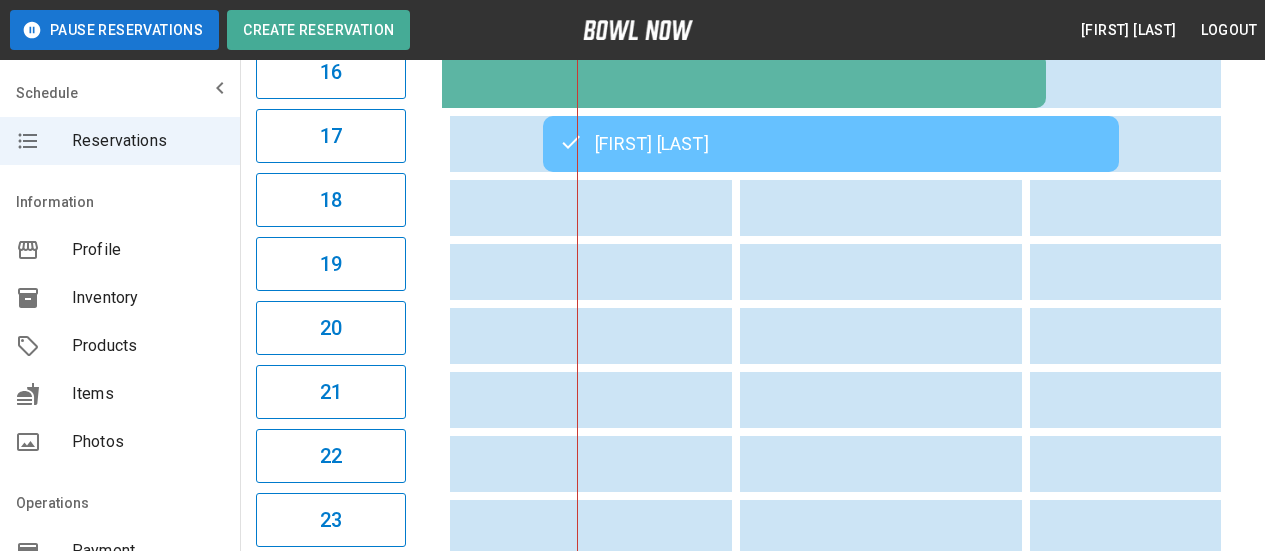 click on "[FIRST] [LAST]" at bounding box center (831, 144) 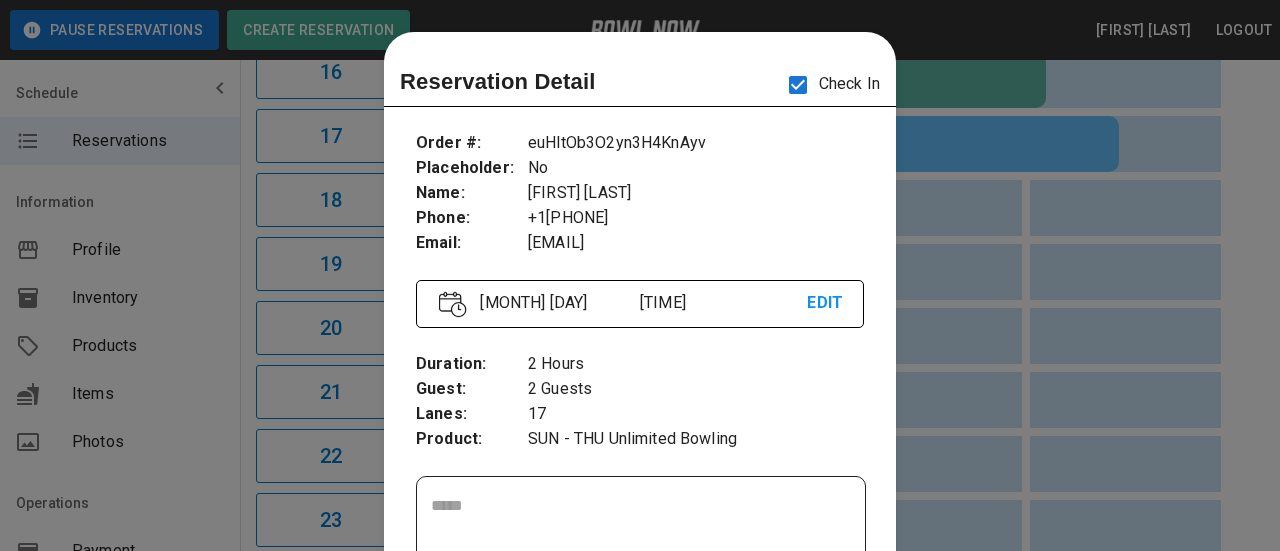 scroll, scrollTop: 32, scrollLeft: 0, axis: vertical 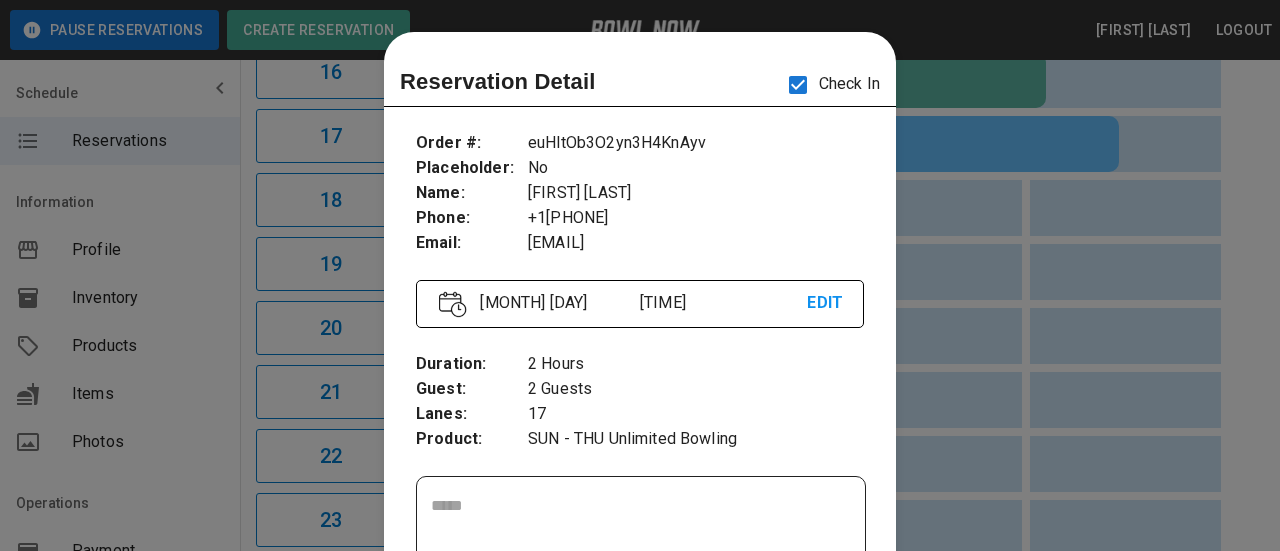 click at bounding box center (640, 275) 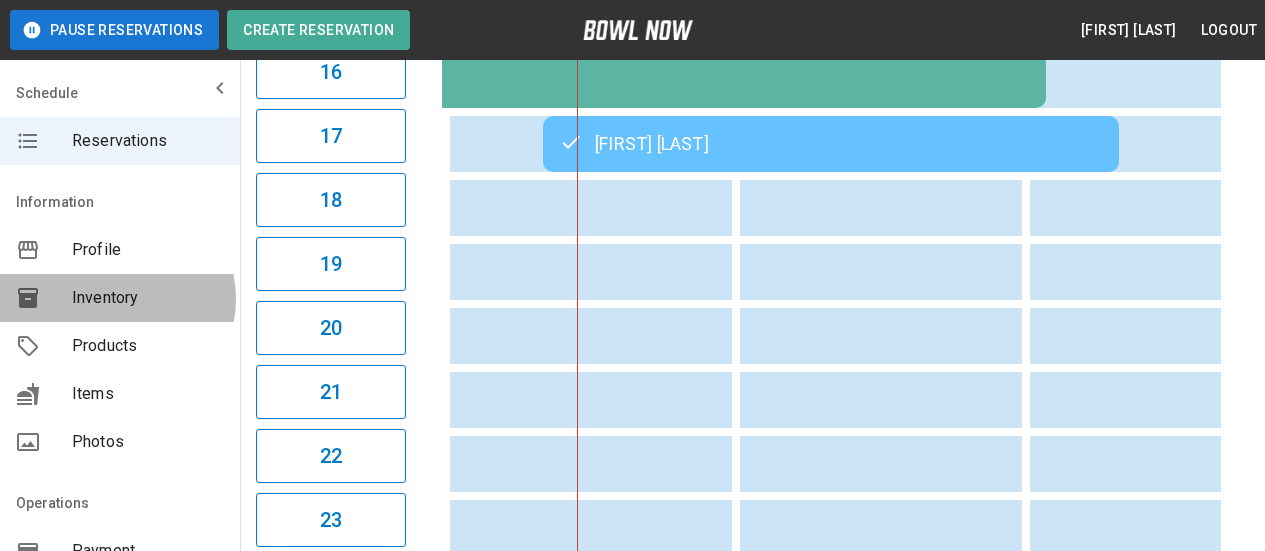click on "Inventory" at bounding box center (148, 298) 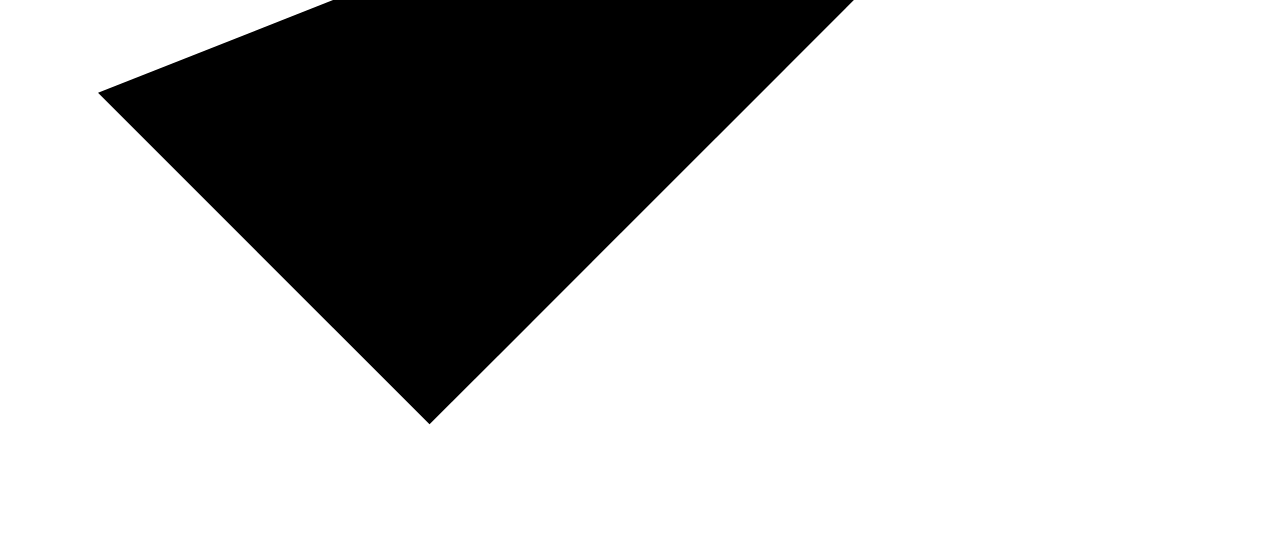 scroll, scrollTop: 0, scrollLeft: 0, axis: both 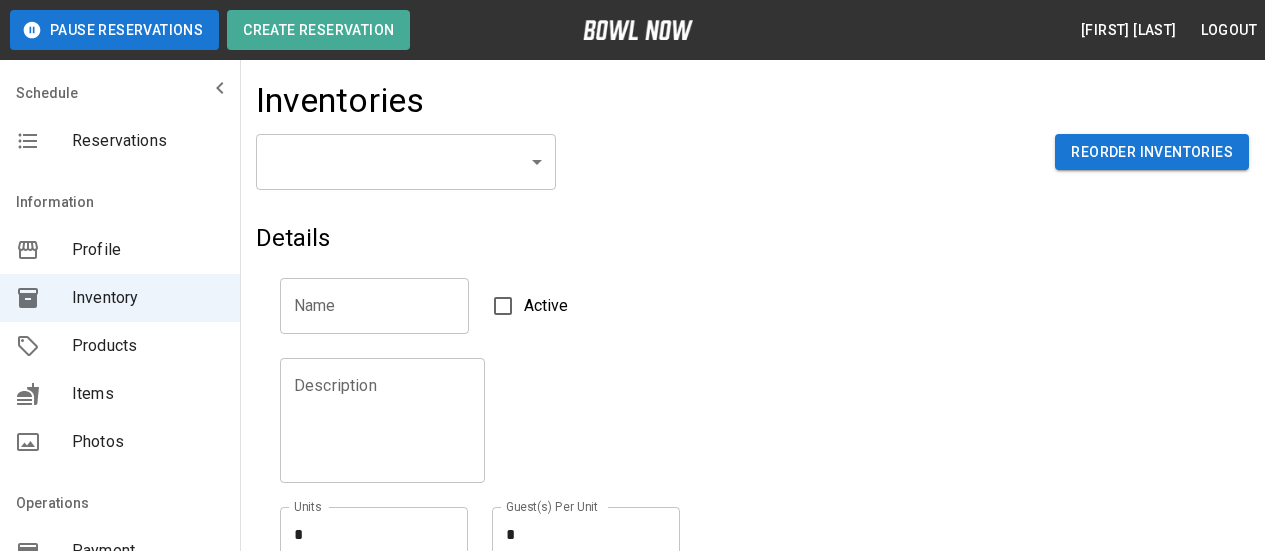 click on "Inventories ​ ​ Reorder Inventories Details Name Name Active Description Description Units * * Units Guest(s) Per Unit * * Guest(s) Per Unit Reservation Increments ** * Reservation Increments Create © 2022 BowlNow, Inc. All Rights Reserved. Privacy Policy   |   Terms and Conditions /businesses/NlqNaWEUTicRG9QFi98F/inventories [FIRST] [LAST] Logout Reservations Profile Inventory Products Items Photos Payment Hours Staff Help Reports Integrations Contacts Account" at bounding box center (632, 1425) 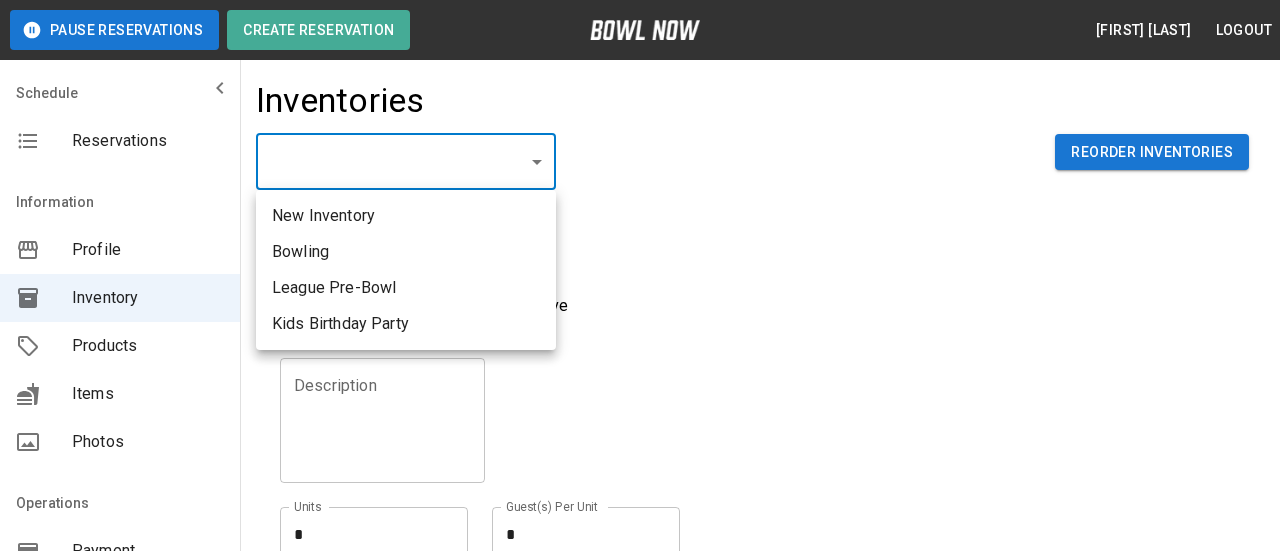 click at bounding box center [640, 275] 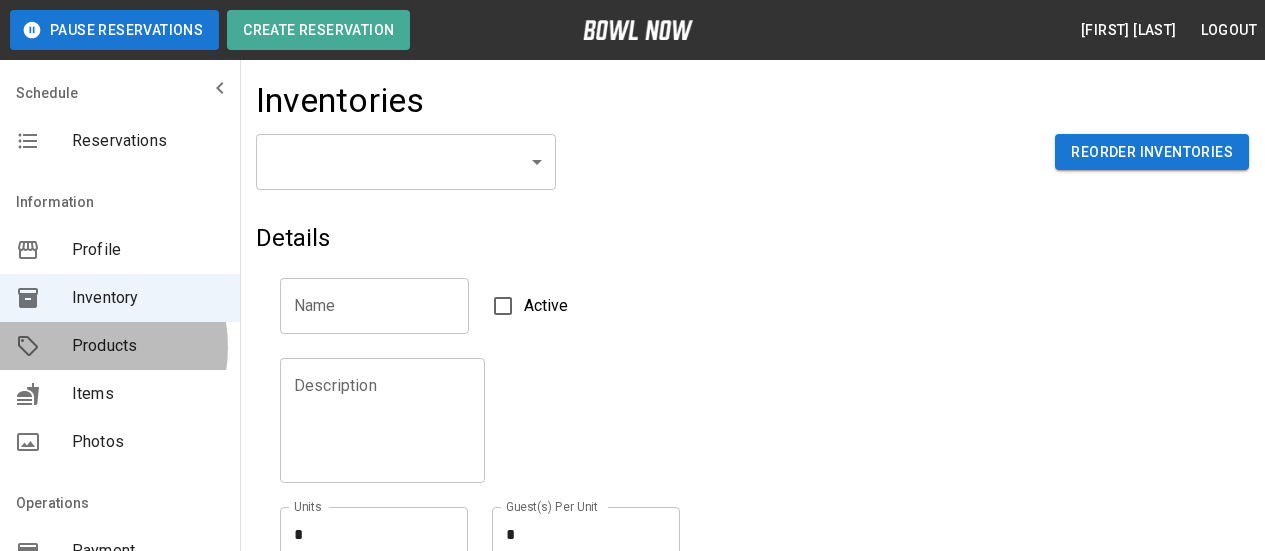 click on "Products" at bounding box center (148, 346) 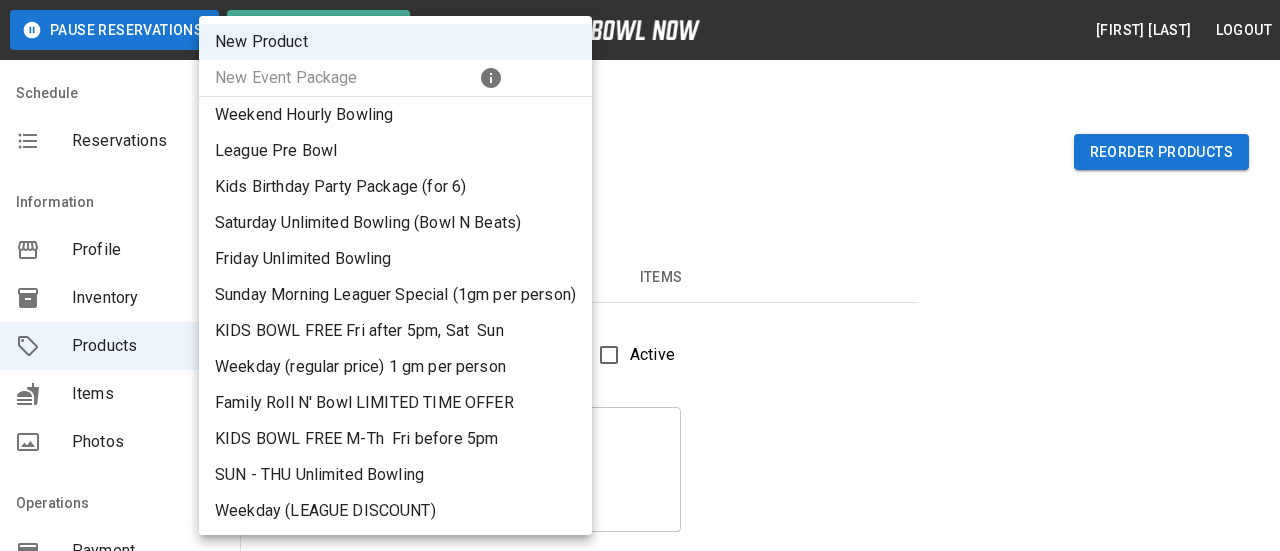 click on "New Product ** ​ Reorder Products Details Basic Image Hours Price Items Name Name Active Description Description Inventory ​ Duration (hours) Min * Min Max * Max Guest Count Min * Min Max * Max Limit Product Availability Restrict product availability within a date range Limit Availability? Current Image Select an Image Upload   Product Hours: Same as Business Hours ******* Product Hours: Deposit only? Collect Deposit Only % * ​ percent ******* ​ Unit Price $ * Unit Price per hour **** ​ Price per Shoe $ * Price per Shoe Include Shoes? Require Shoes? Sales Tax % * Sales Tax Tax Unit Price Tax Shoes Discounts and Promos Create discount codes and promos for your product ADD DISCOUNT CODE Select Items For This Product Extra guest for Bday Party Weekend Game (add to KBF) Yes Create Help" at bounding box center (640, 1629) 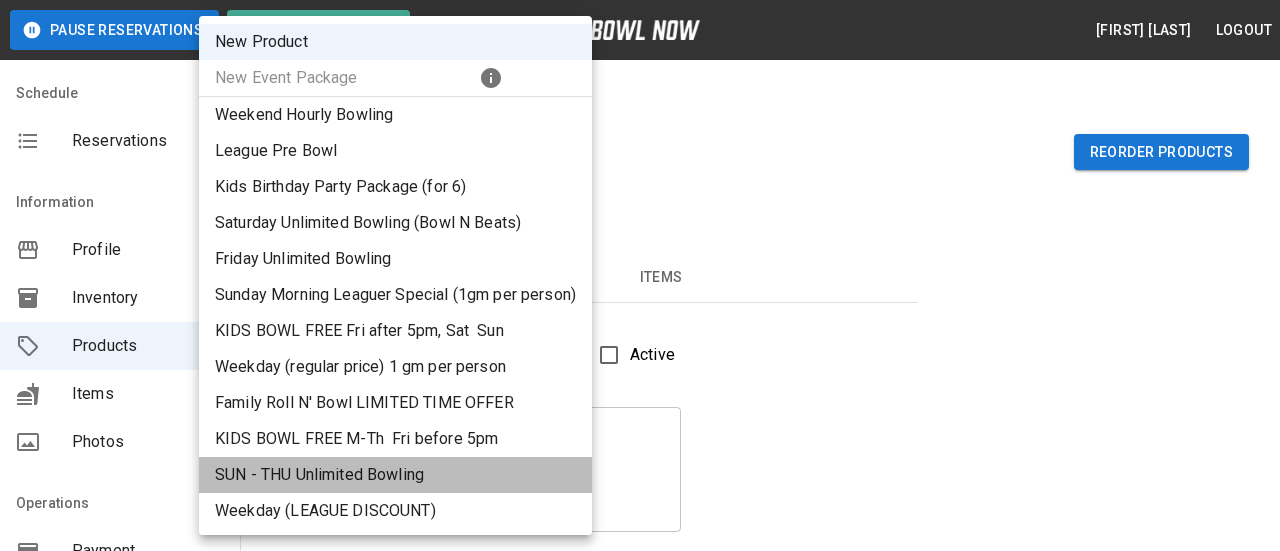 click on "SUN - THU Unlimited Bowling" at bounding box center (395, 475) 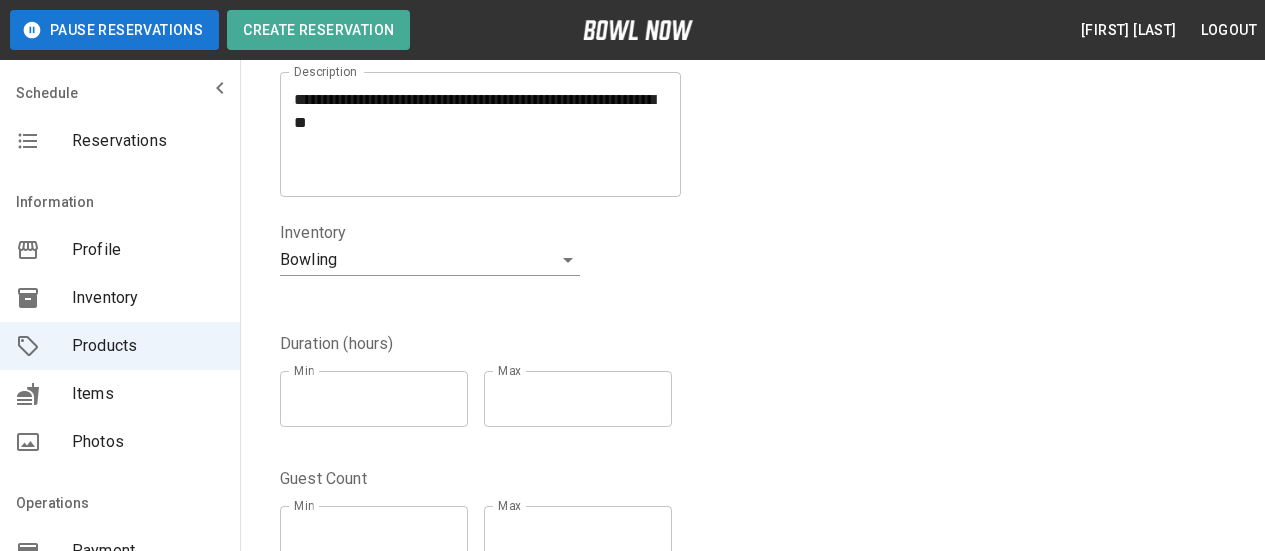 scroll, scrollTop: 0, scrollLeft: 0, axis: both 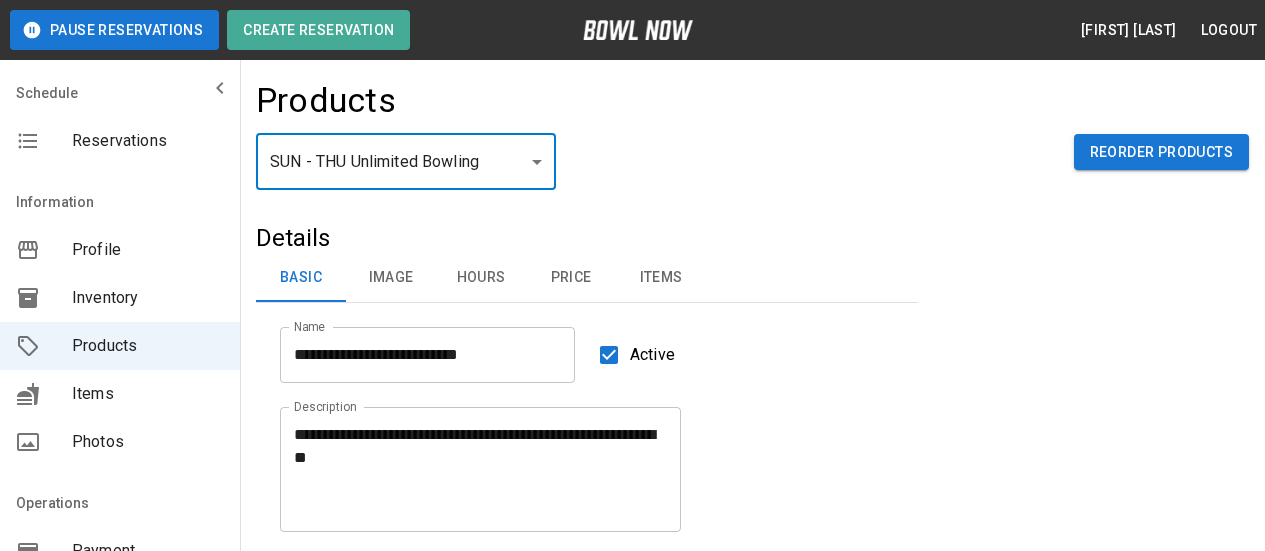 click on "Hours" at bounding box center (481, 278) 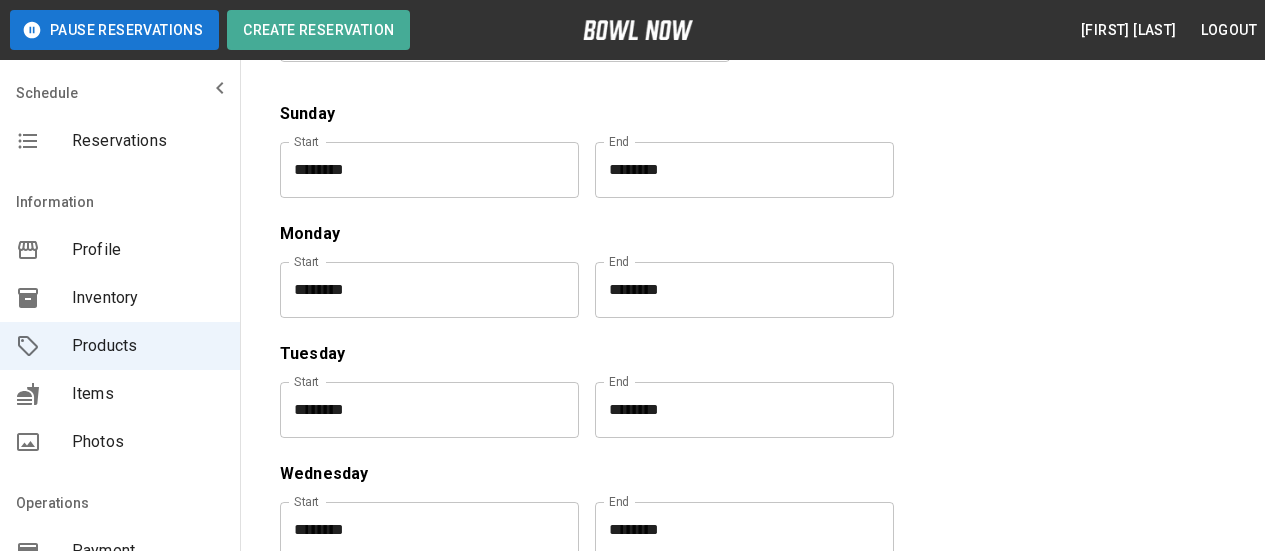 scroll, scrollTop: 0, scrollLeft: 0, axis: both 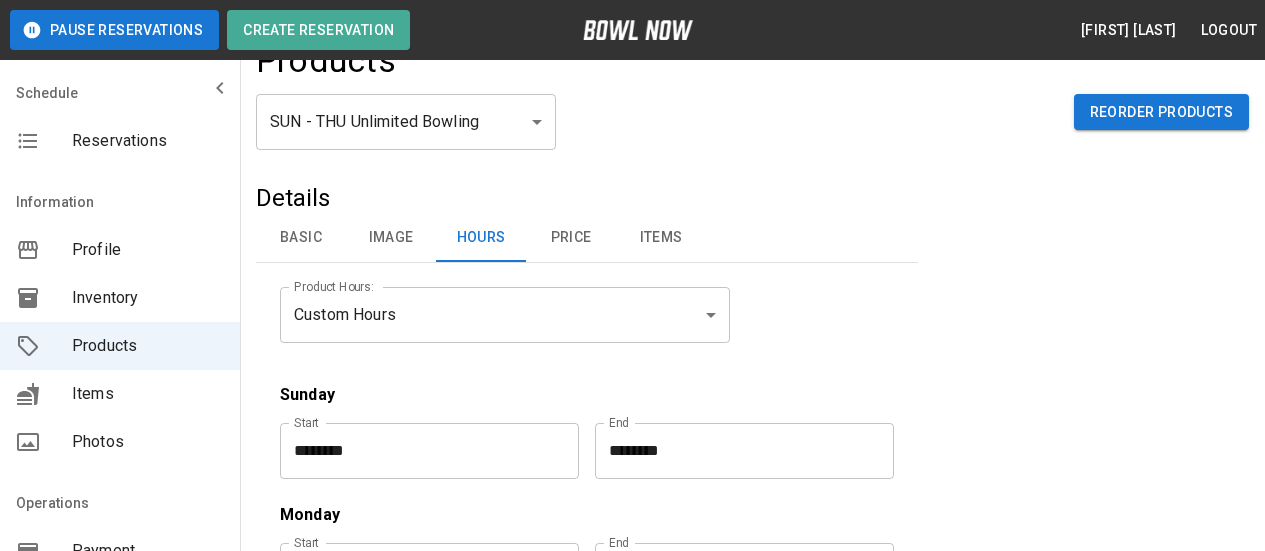 click on "Sunday" at bounding box center [579, 383] 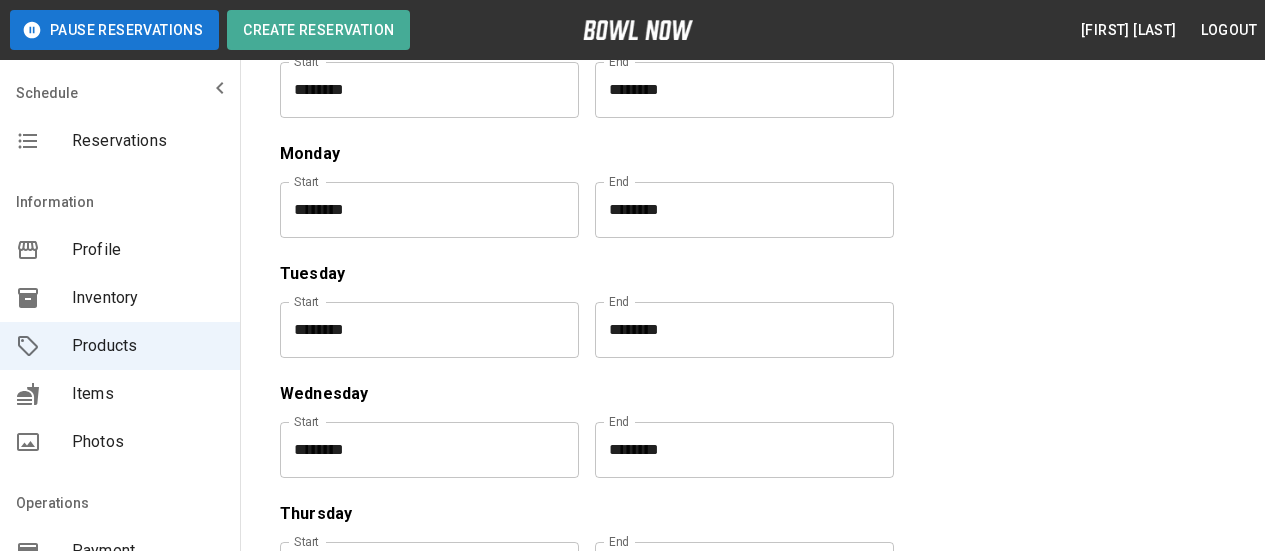 scroll, scrollTop: 440, scrollLeft: 0, axis: vertical 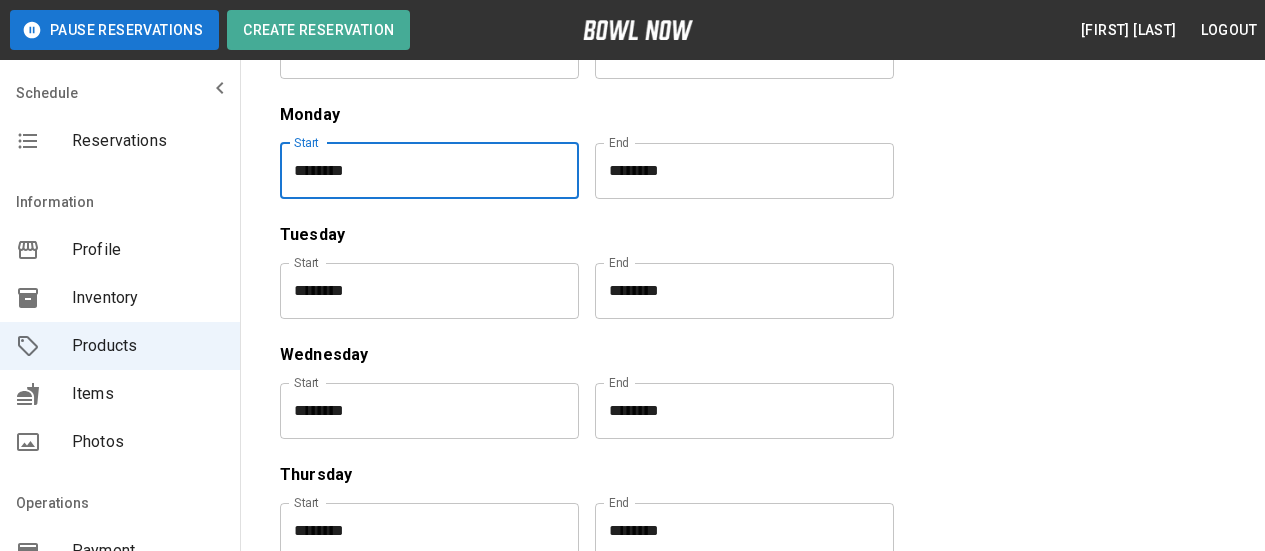 click on "********" at bounding box center (422, 171) 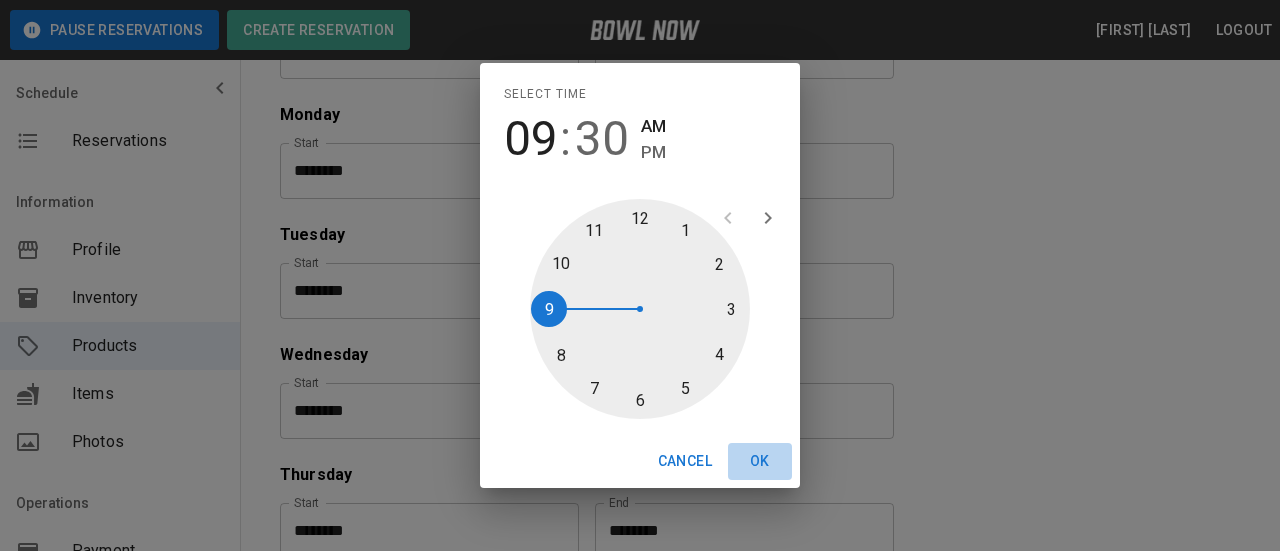 click on "OK" at bounding box center [760, 461] 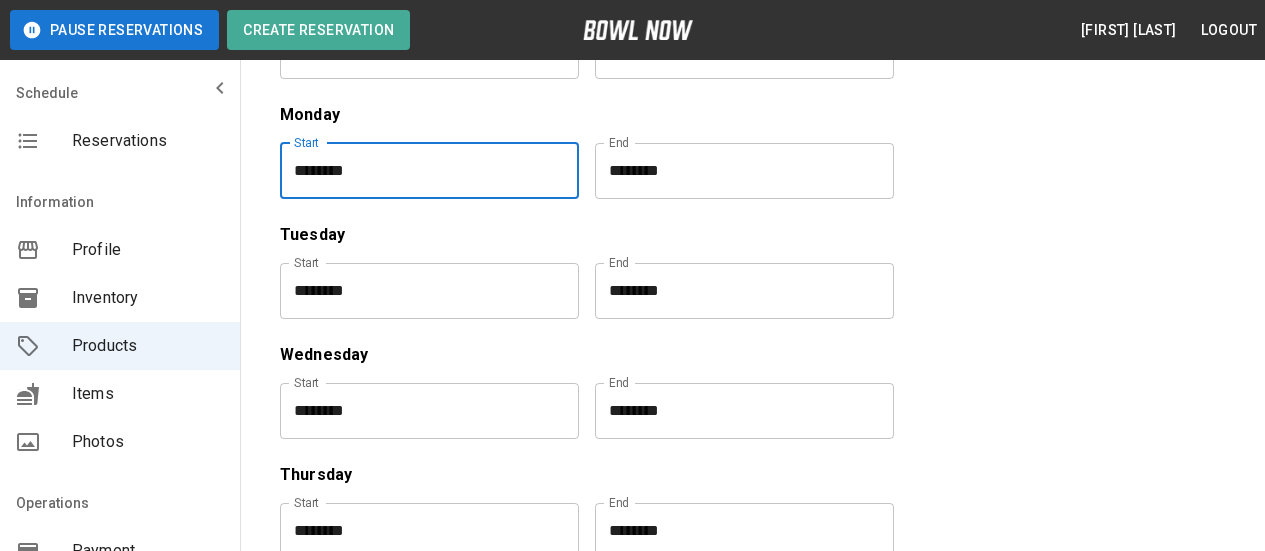 click on "********" at bounding box center [422, 171] 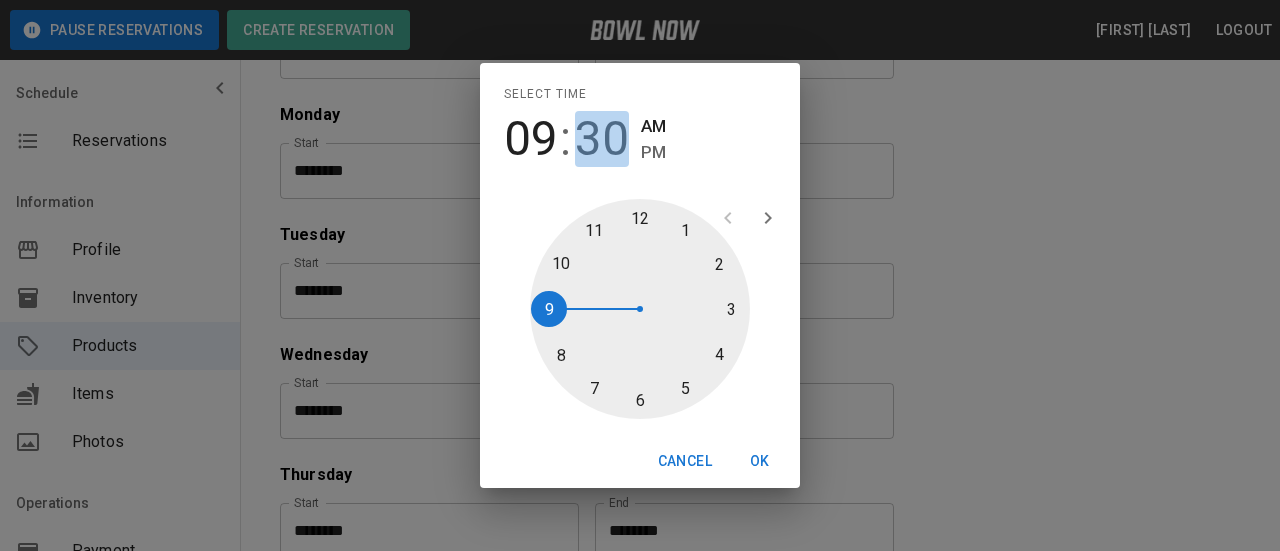 click on "30" at bounding box center [602, 139] 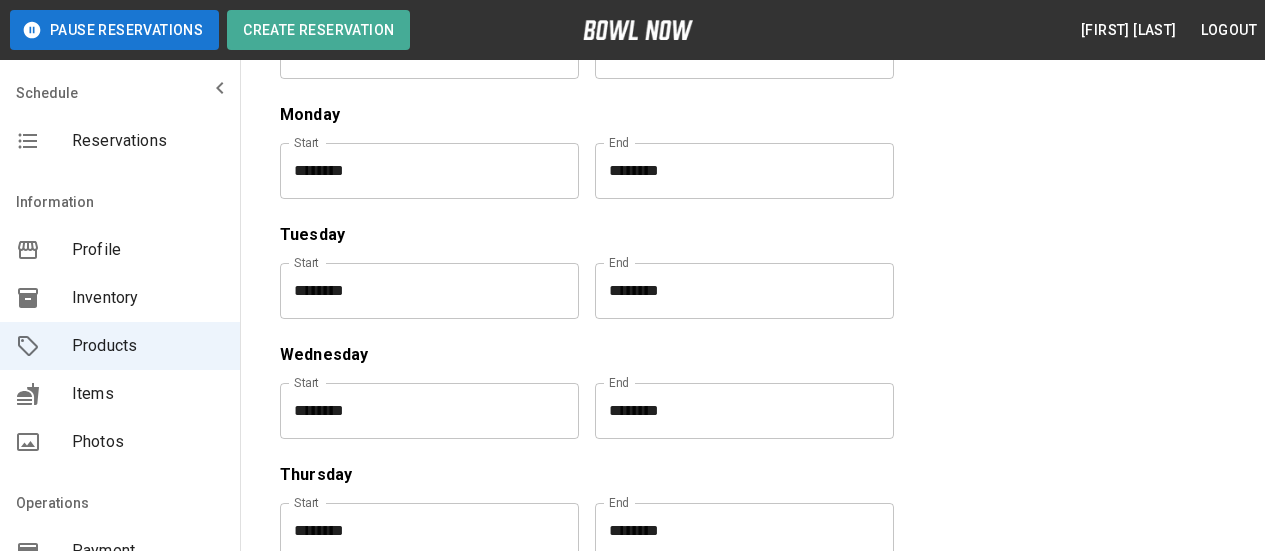 click on "********" at bounding box center [422, 171] 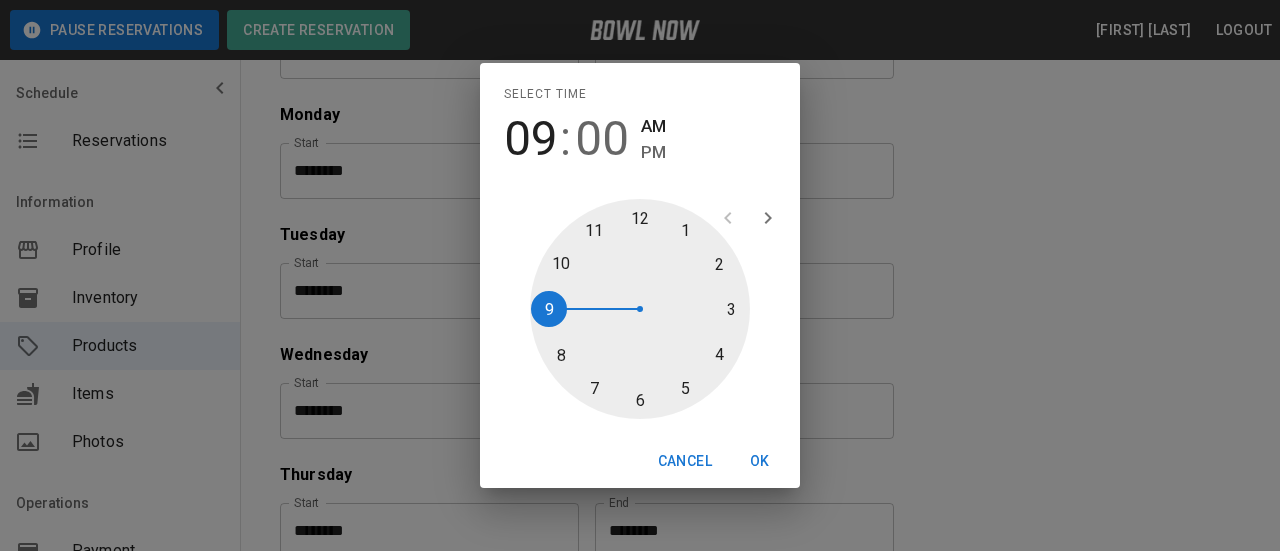 click on "PM" at bounding box center [653, 152] 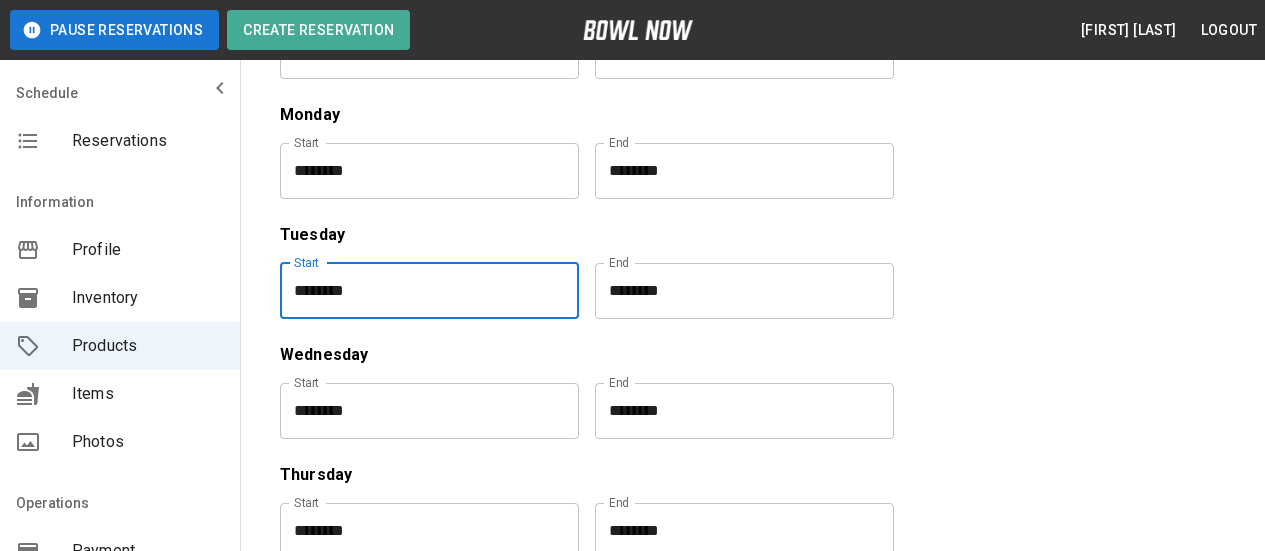 click on "********" at bounding box center (422, 291) 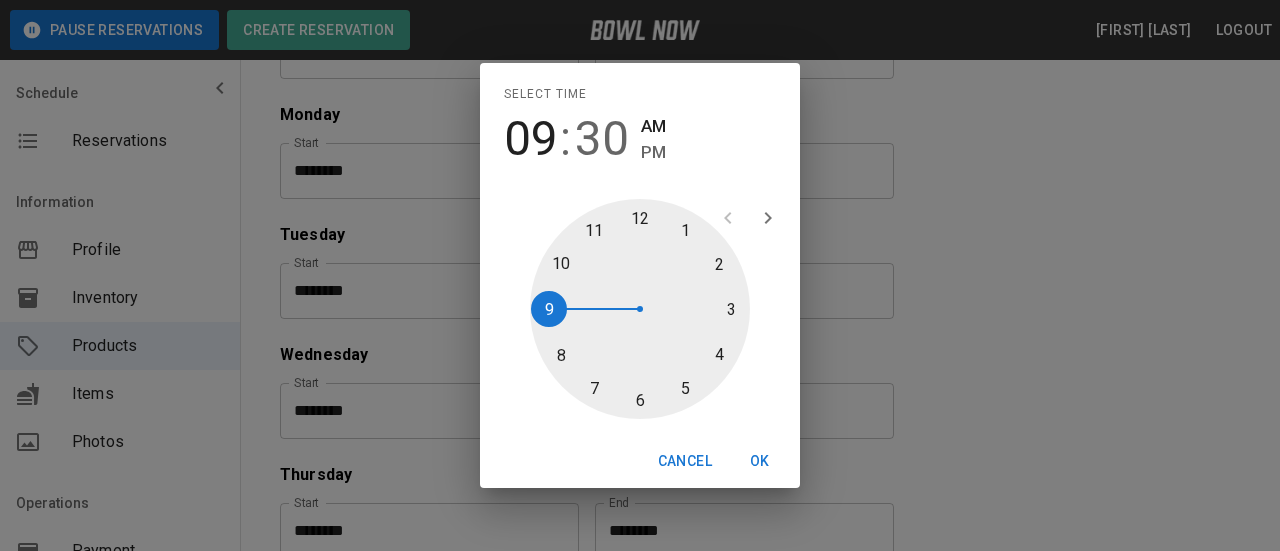 click at bounding box center [640, 309] 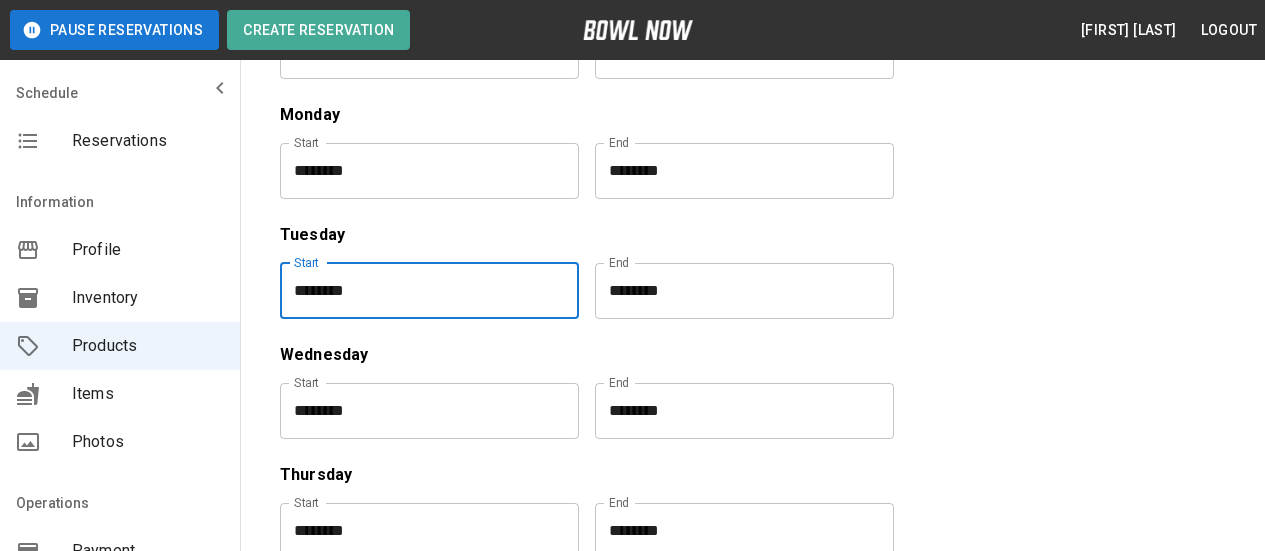 click on "********" at bounding box center (422, 291) 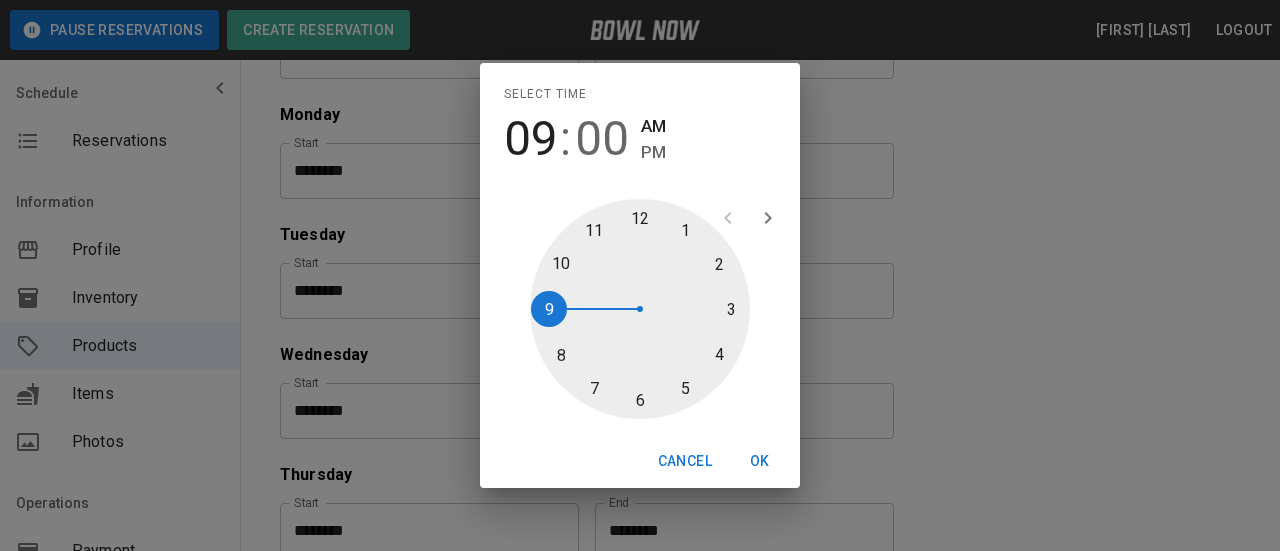 click on "PM" at bounding box center [653, 152] 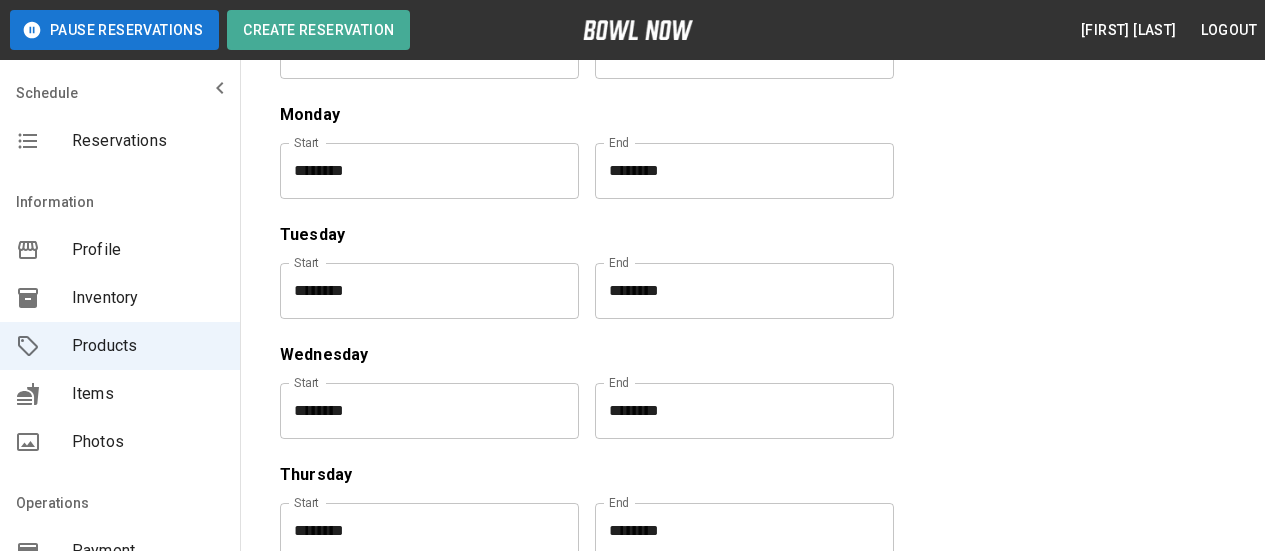 click on "********" at bounding box center (422, 411) 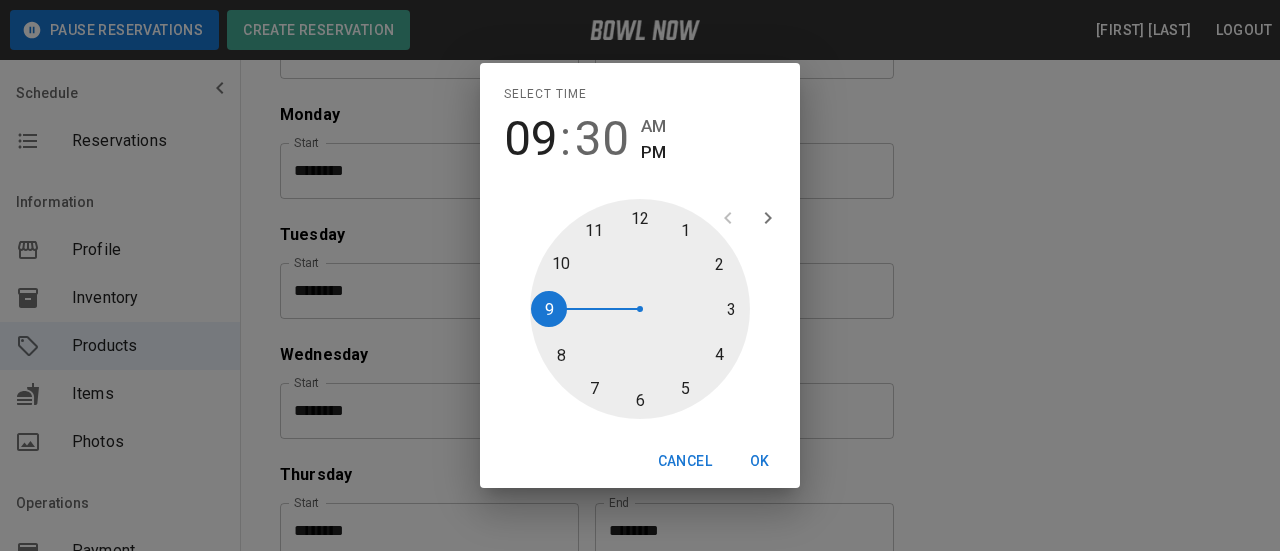 click on "Select time 09 : 30 AM PM 1 2 3 4 5 6 7 8 9 10 11 12 Cancel OK" at bounding box center (640, 275) 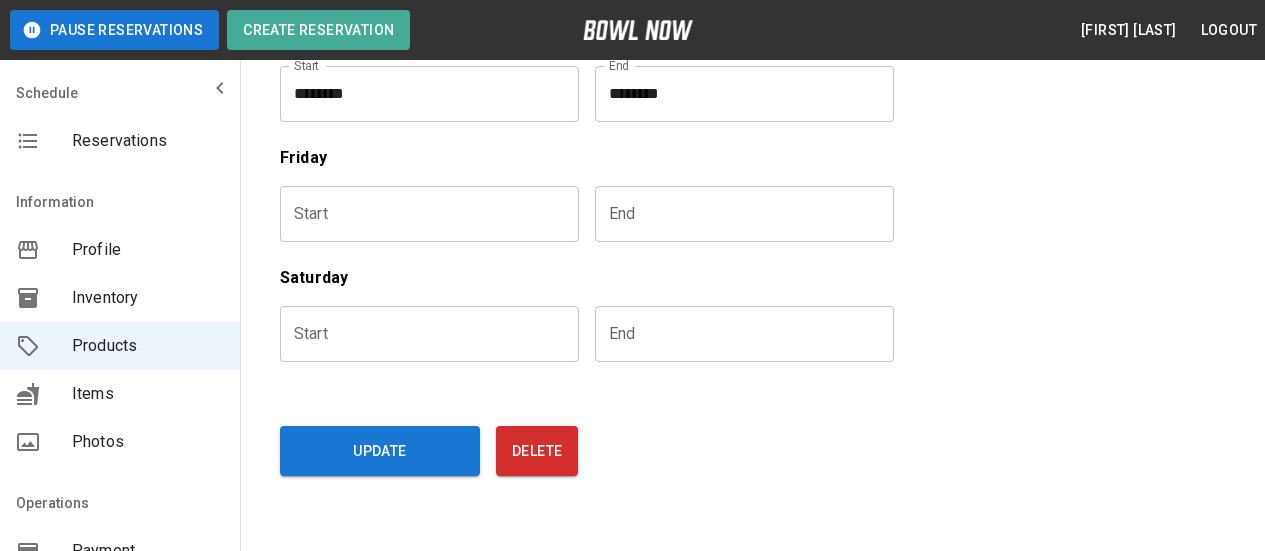 scroll, scrollTop: 889, scrollLeft: 0, axis: vertical 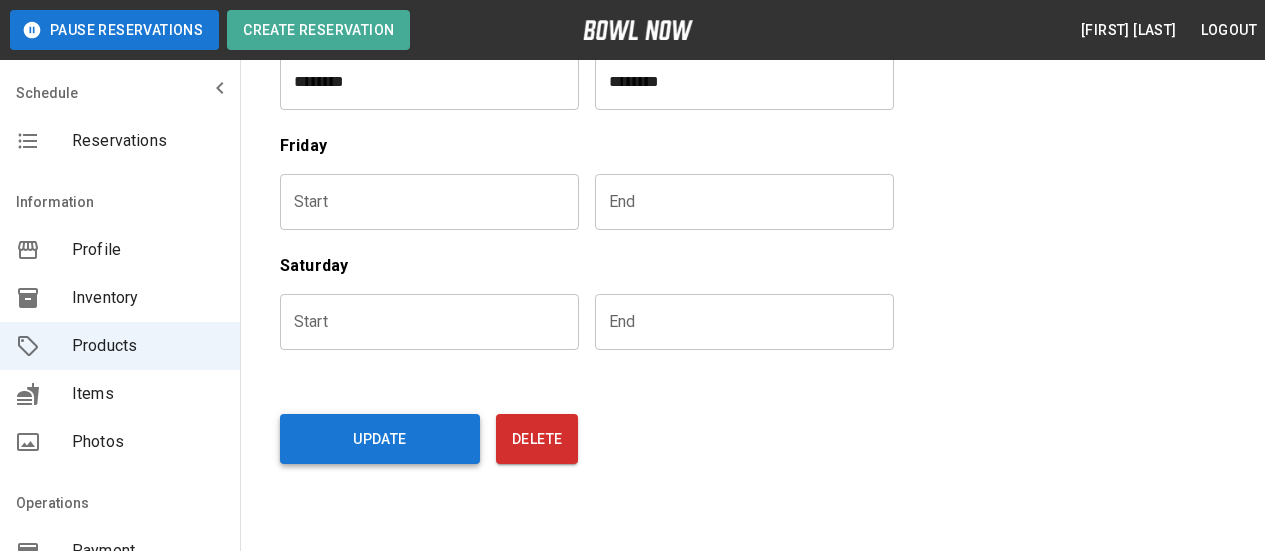 click on "Update" at bounding box center [380, 439] 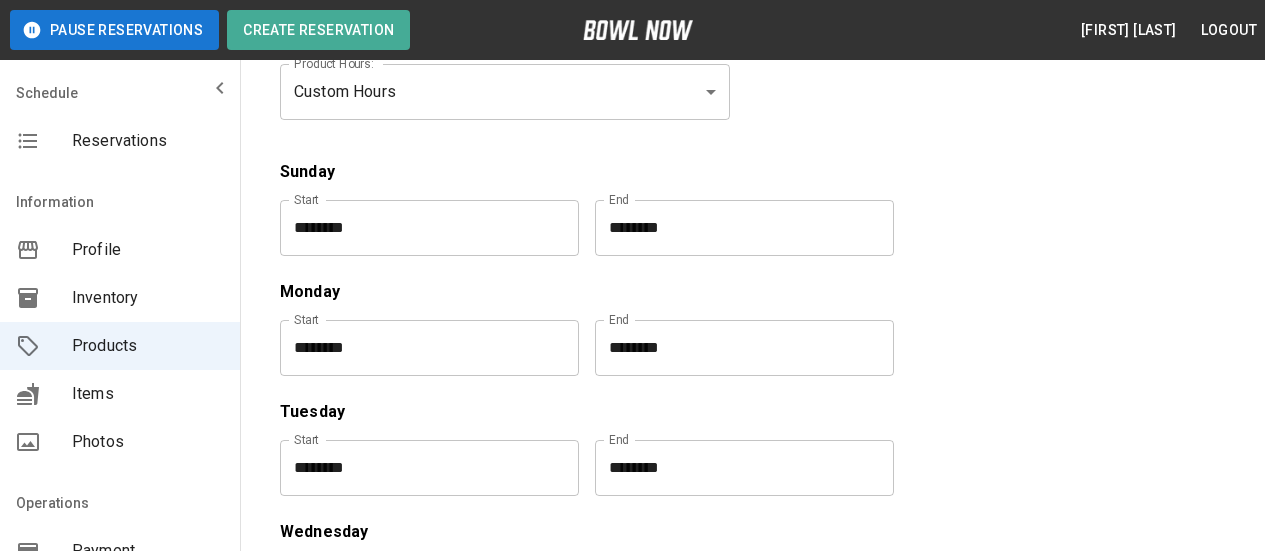 scroll, scrollTop: 0, scrollLeft: 0, axis: both 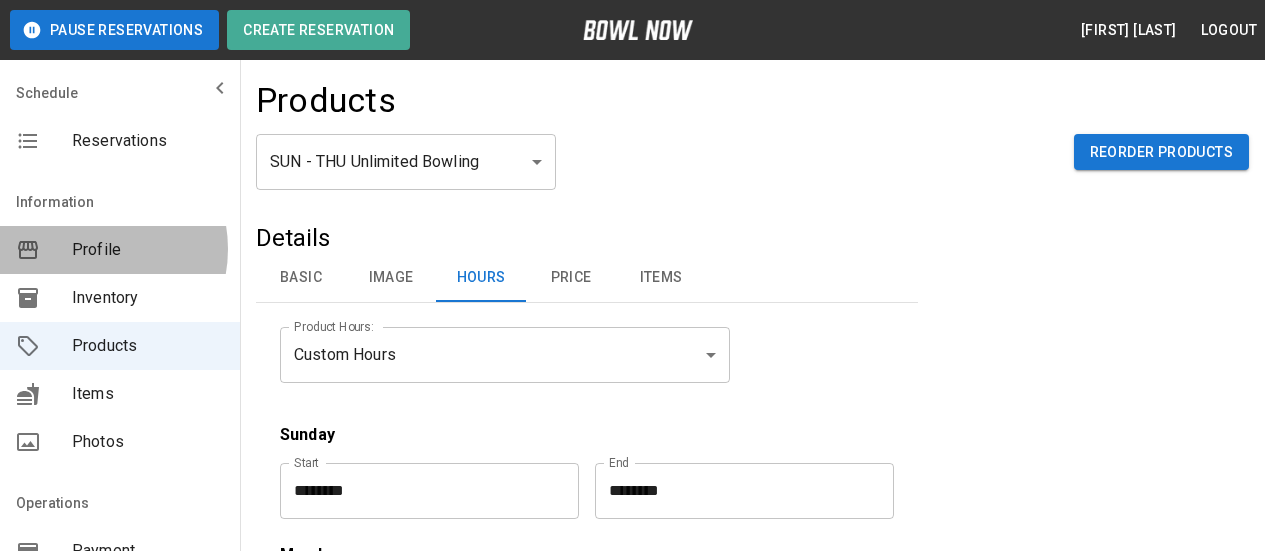click on "Profile" at bounding box center [148, 250] 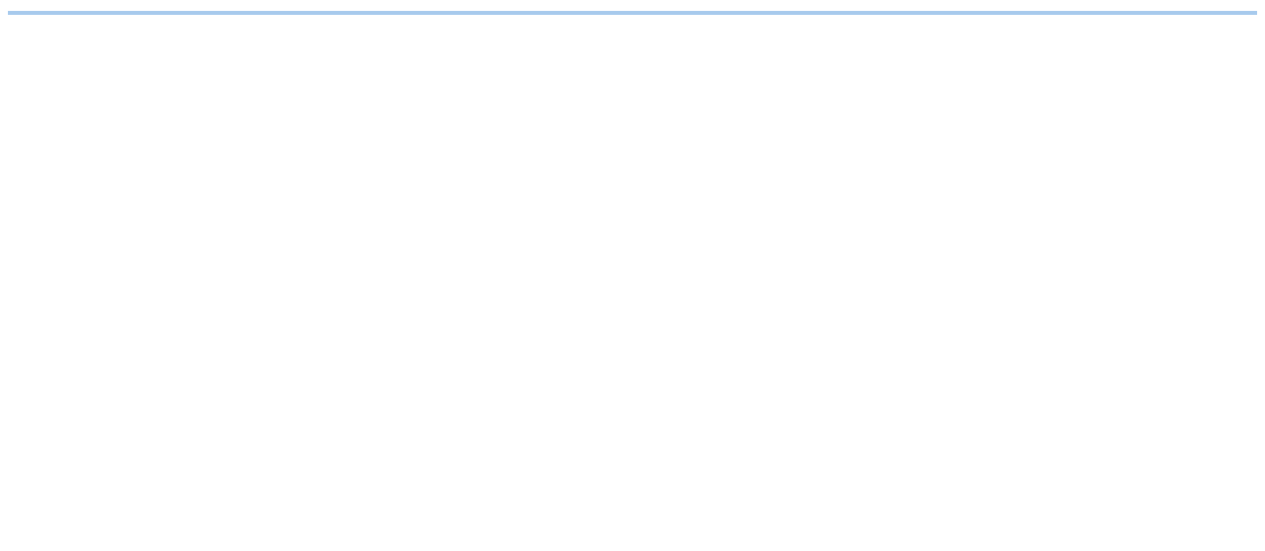 scroll, scrollTop: 0, scrollLeft: 0, axis: both 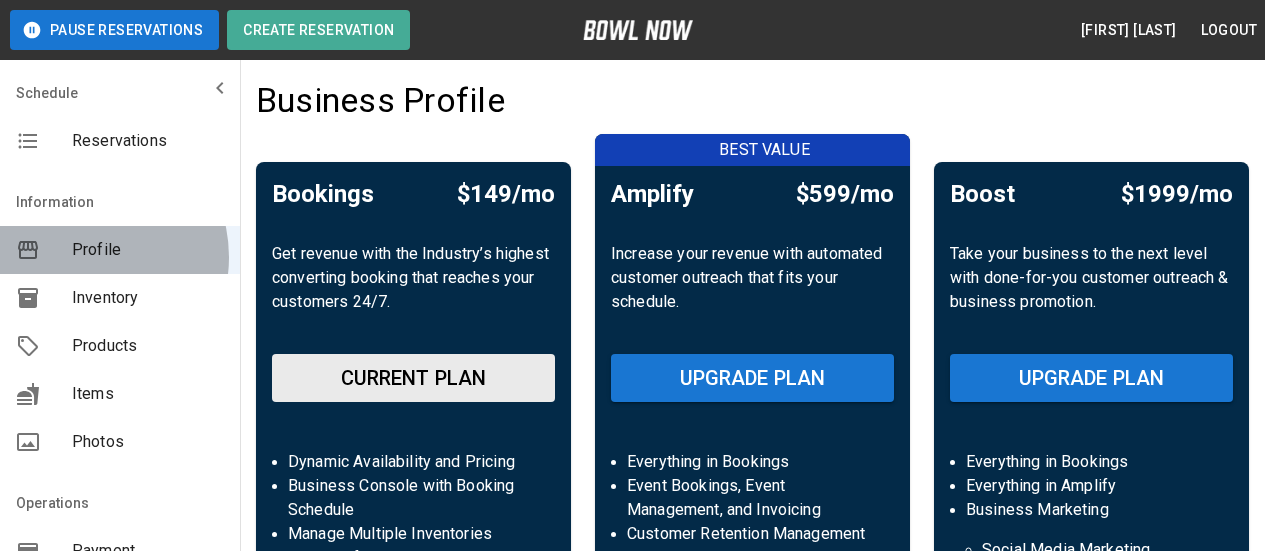 click on "Profile" at bounding box center (148, 250) 